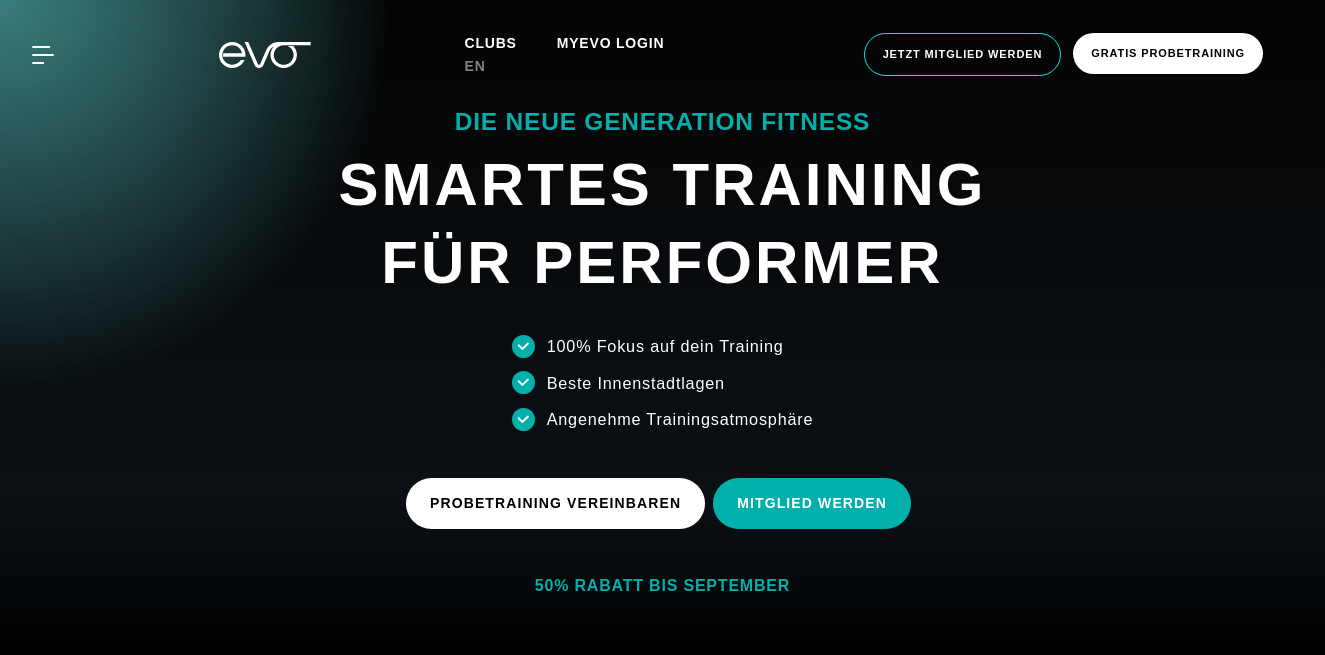 scroll, scrollTop: 0, scrollLeft: 0, axis: both 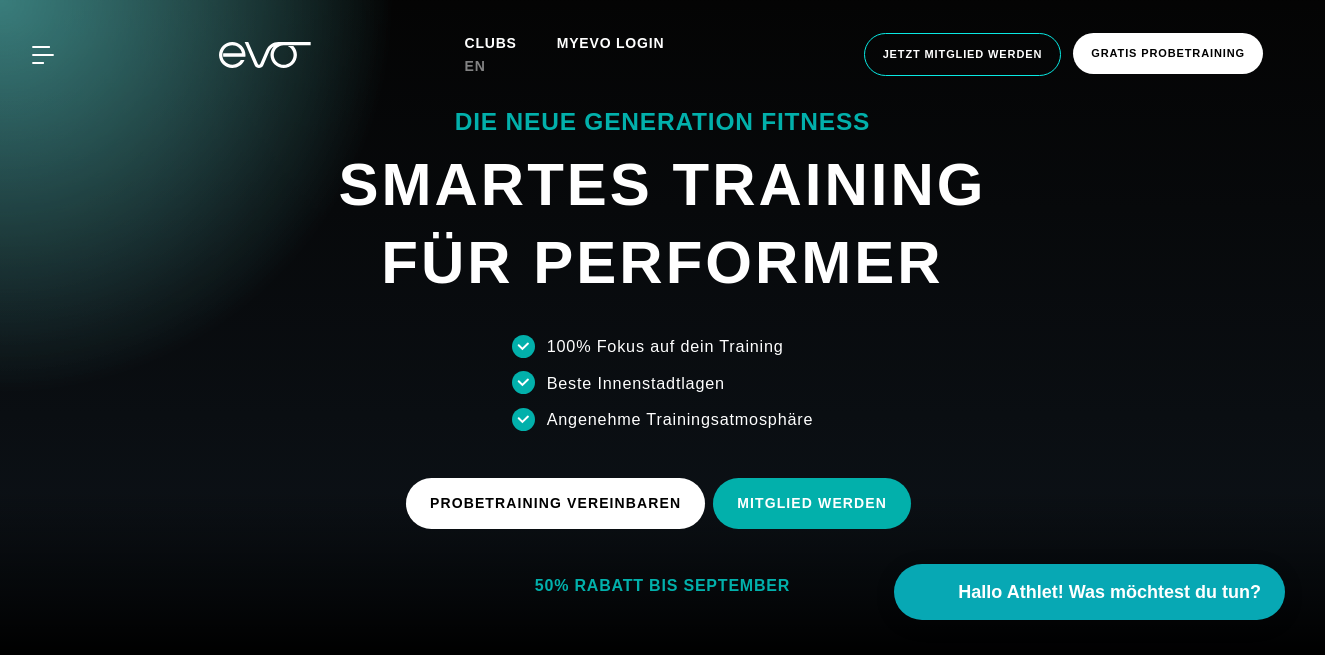 click on "Clubs" at bounding box center (491, 43) 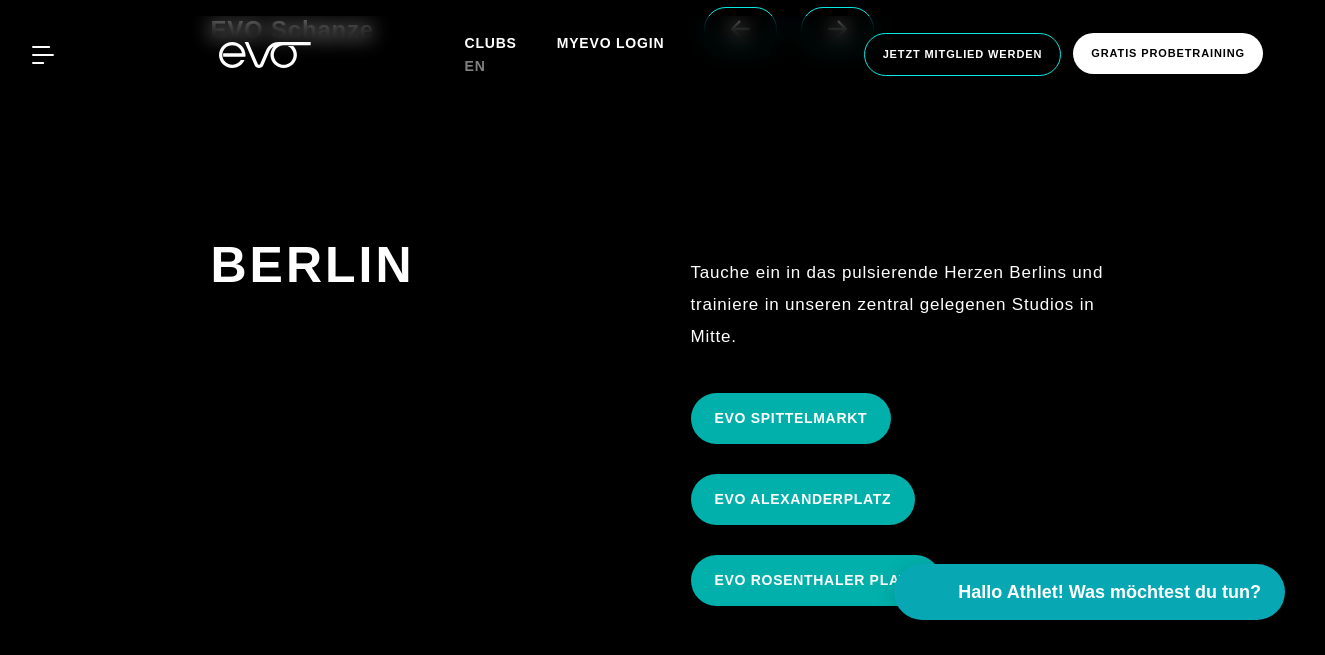 scroll, scrollTop: 1902, scrollLeft: 0, axis: vertical 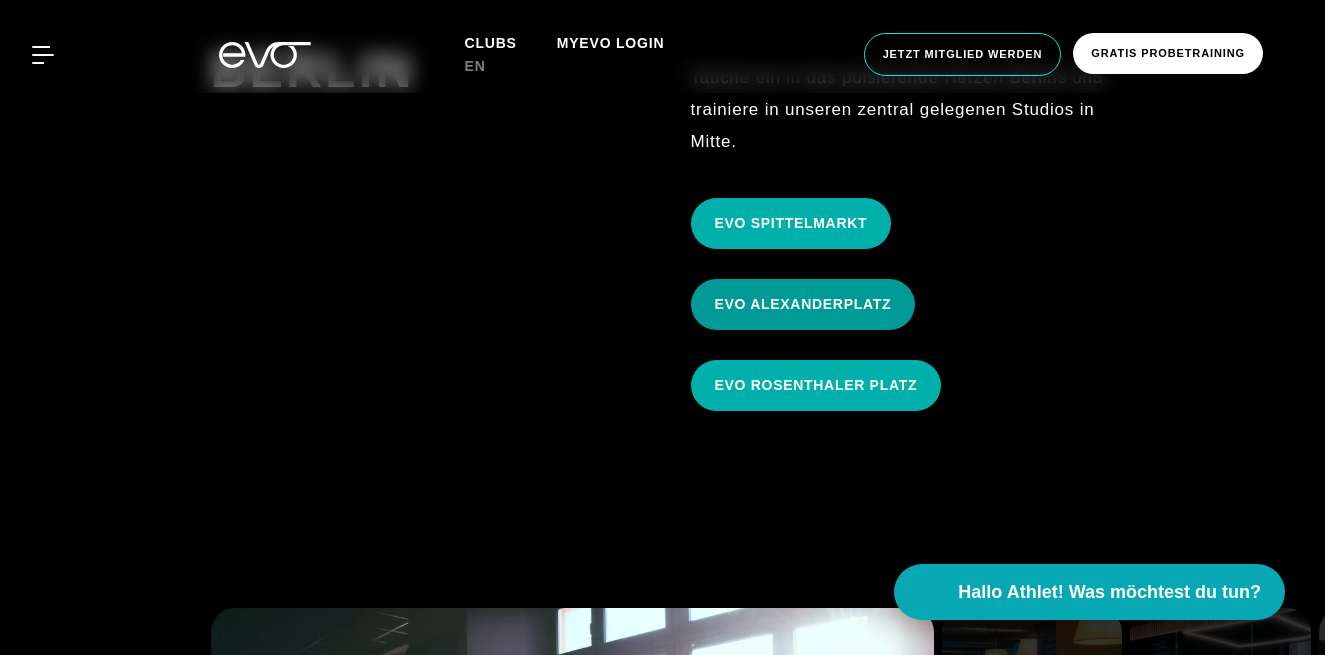 click on "EVO ALEXANDERPLATZ" at bounding box center [803, 304] 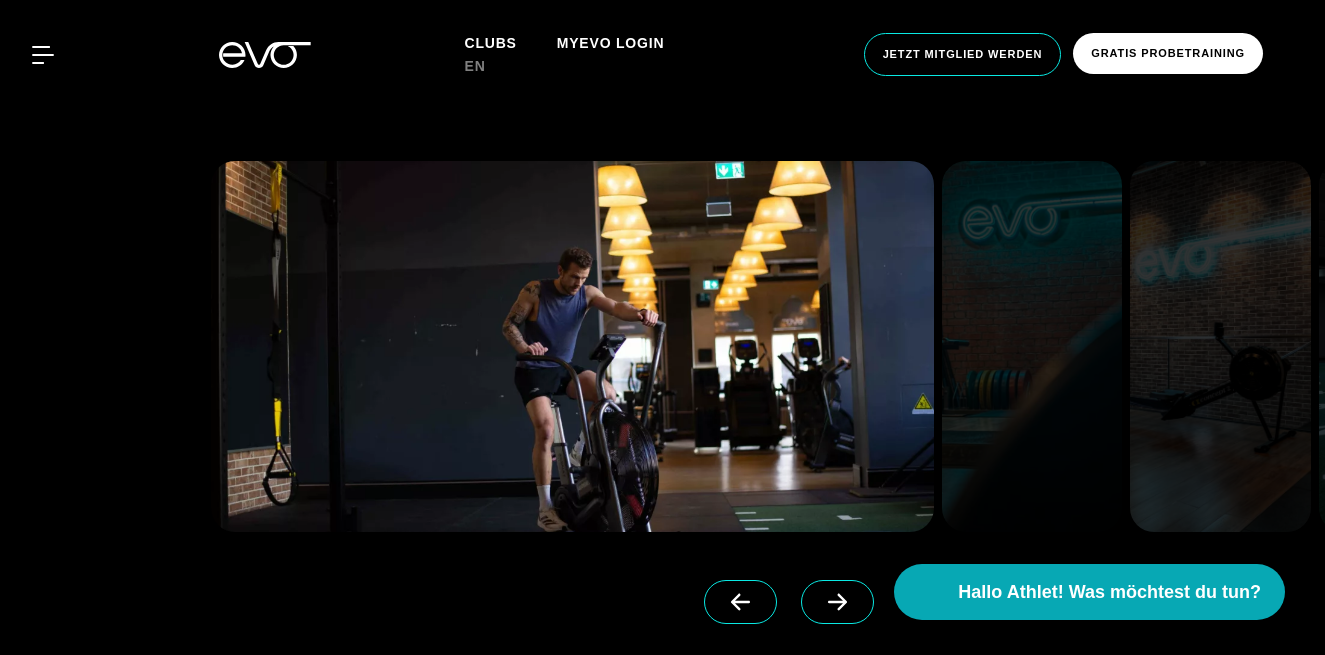 scroll, scrollTop: 1462, scrollLeft: 0, axis: vertical 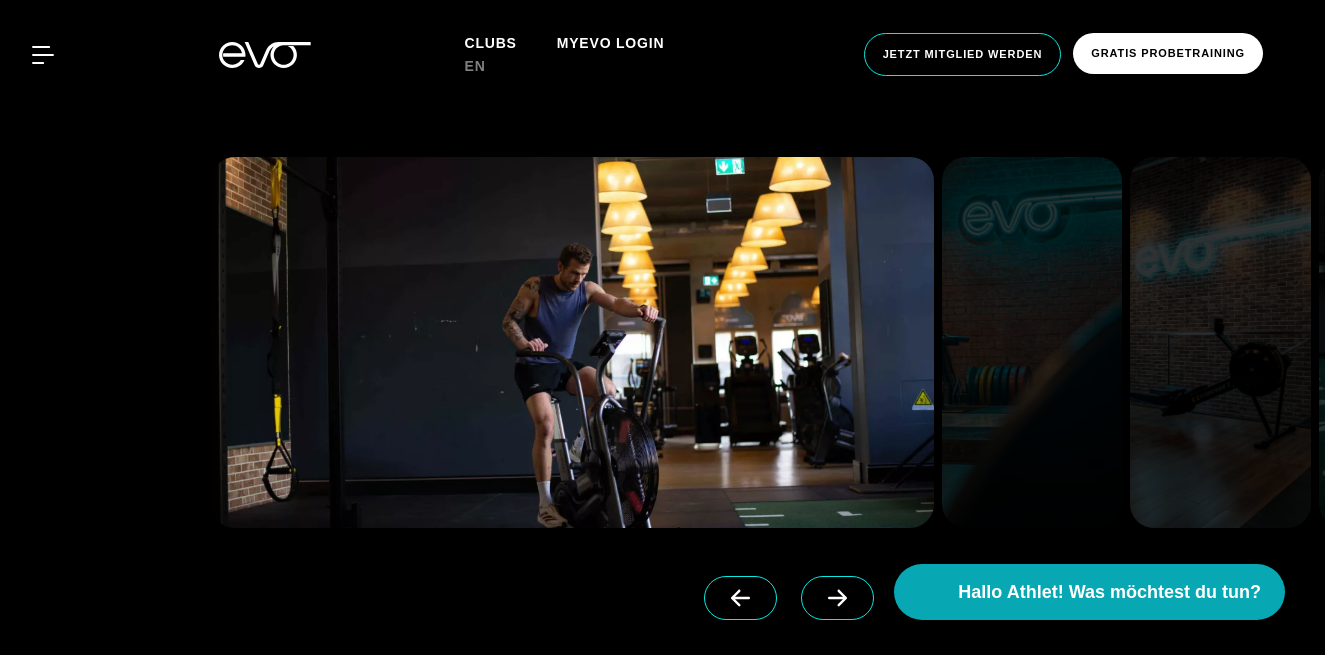 click at bounding box center (837, 598) 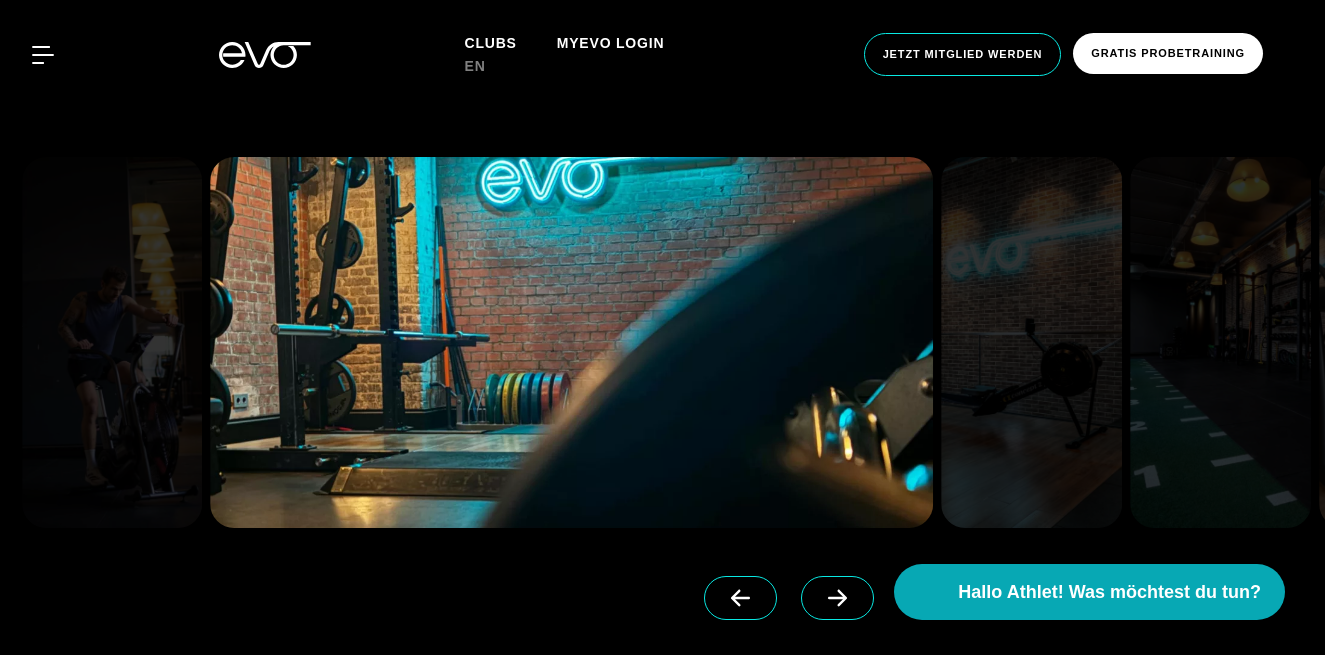 click at bounding box center [837, 598] 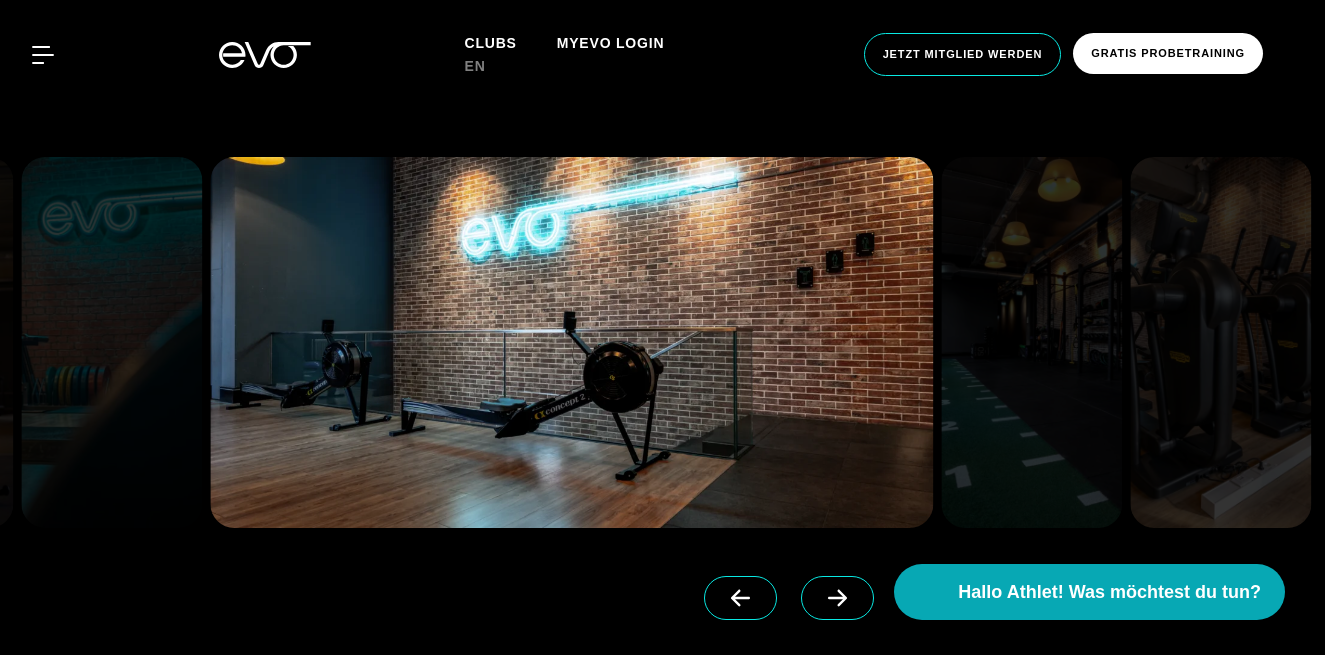 click at bounding box center (837, 598) 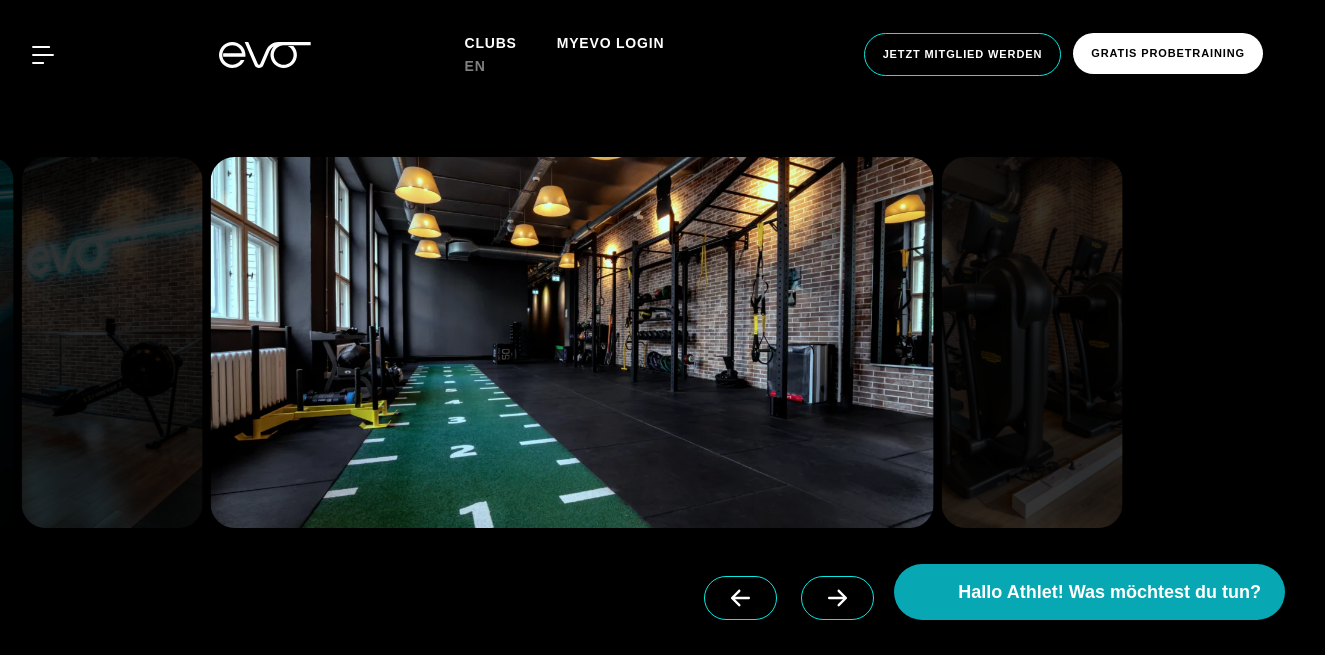 click at bounding box center [837, 598] 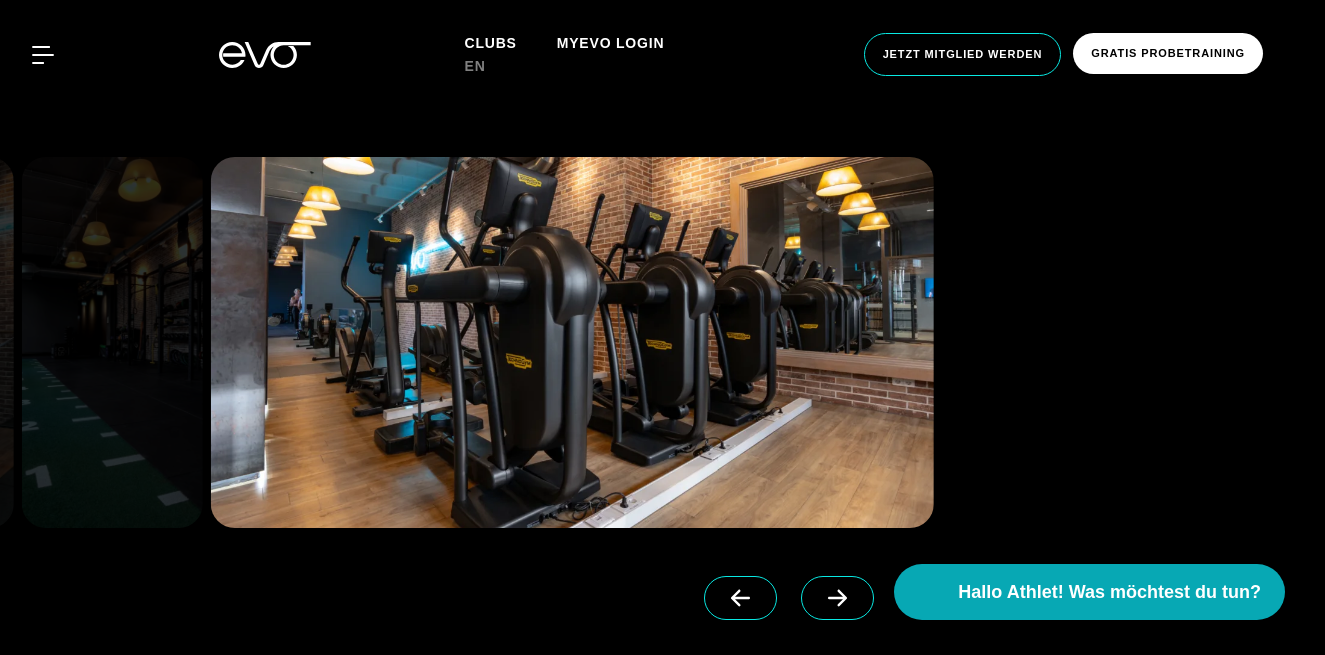 click at bounding box center [837, 598] 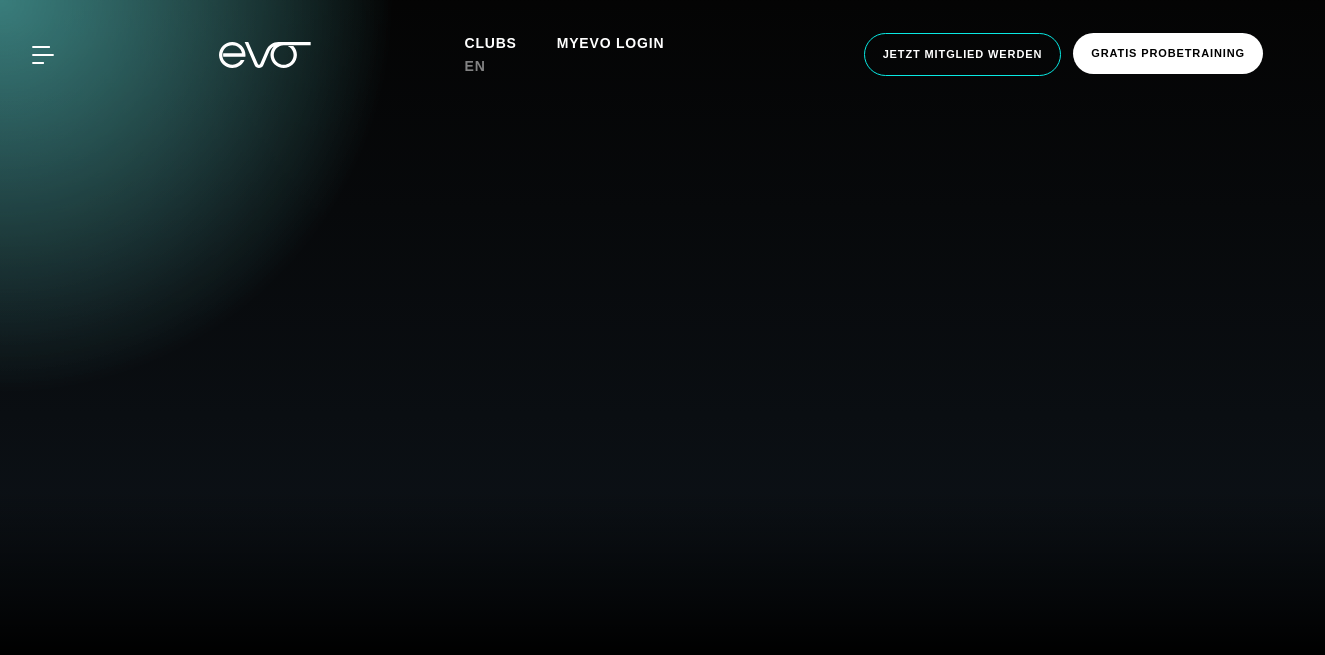 scroll, scrollTop: 0, scrollLeft: 0, axis: both 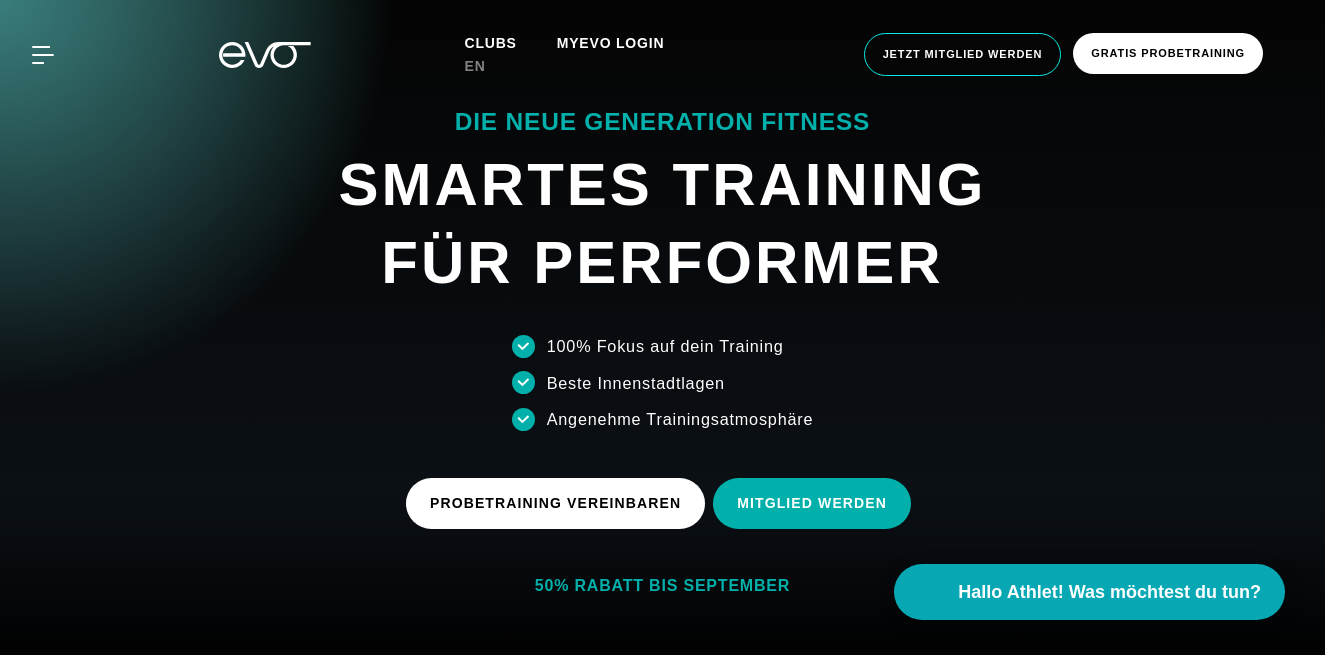 click on "Clubs" at bounding box center (491, 43) 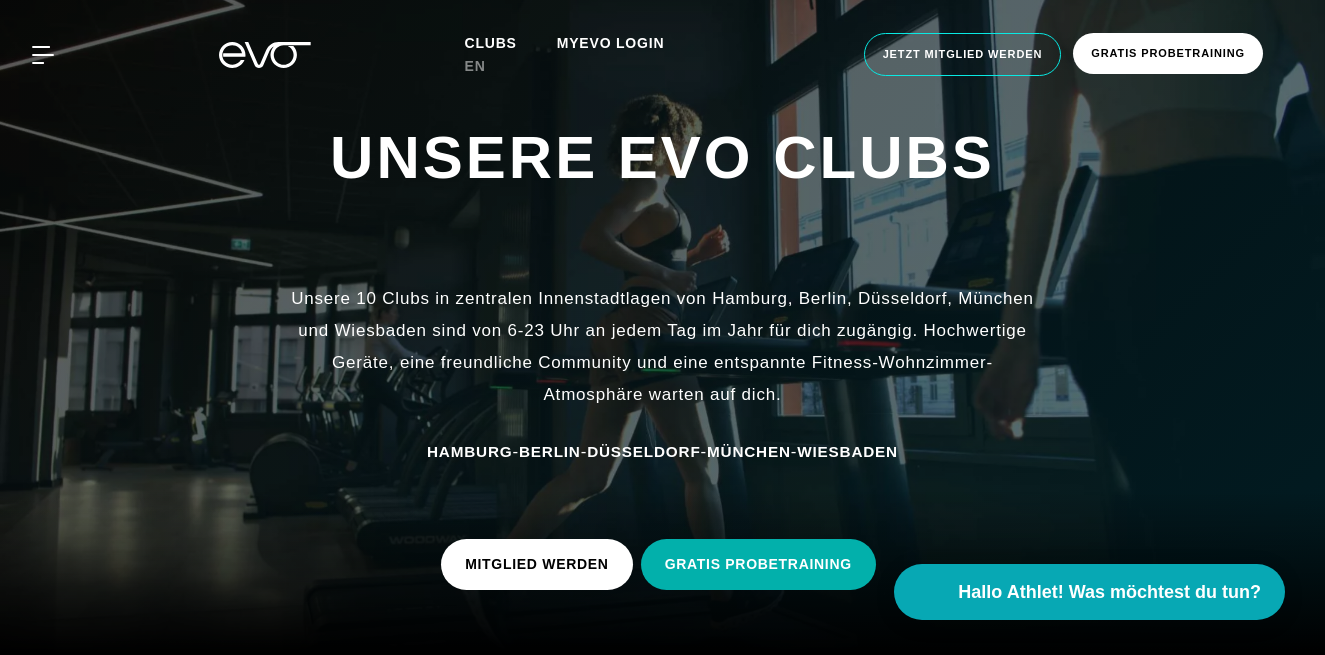 scroll, scrollTop: 4, scrollLeft: 0, axis: vertical 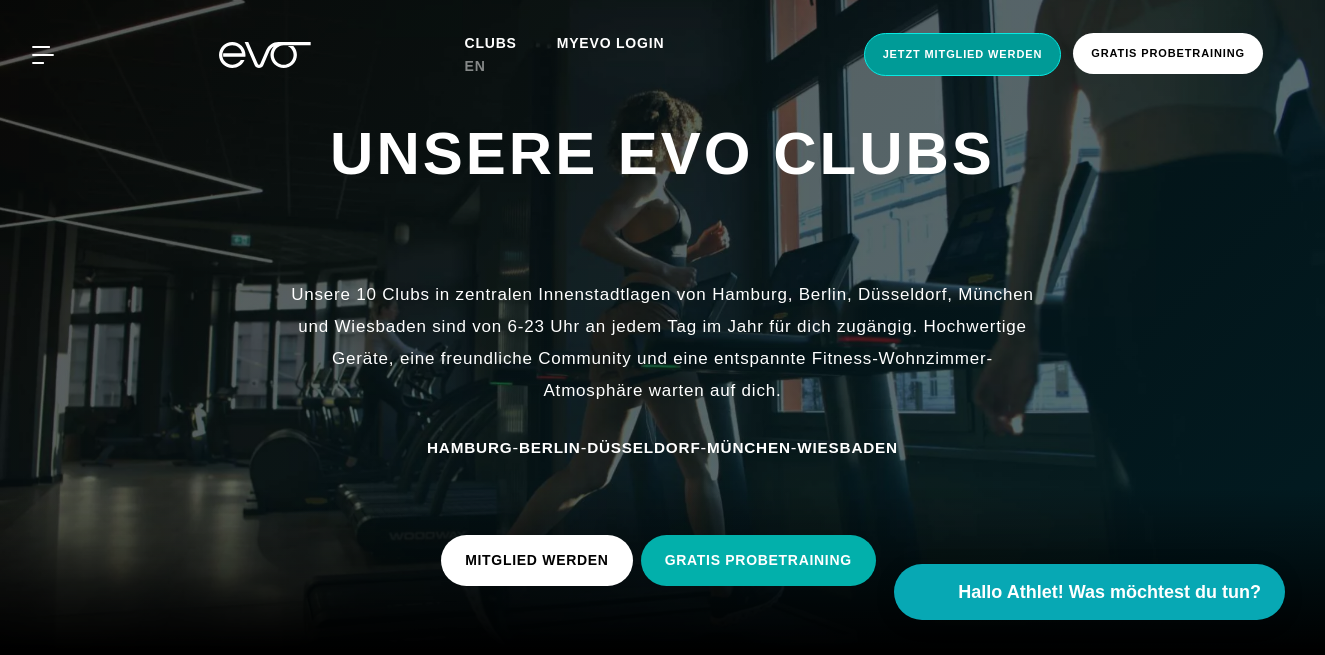 click on "Jetzt Mitglied werden" at bounding box center (963, 54) 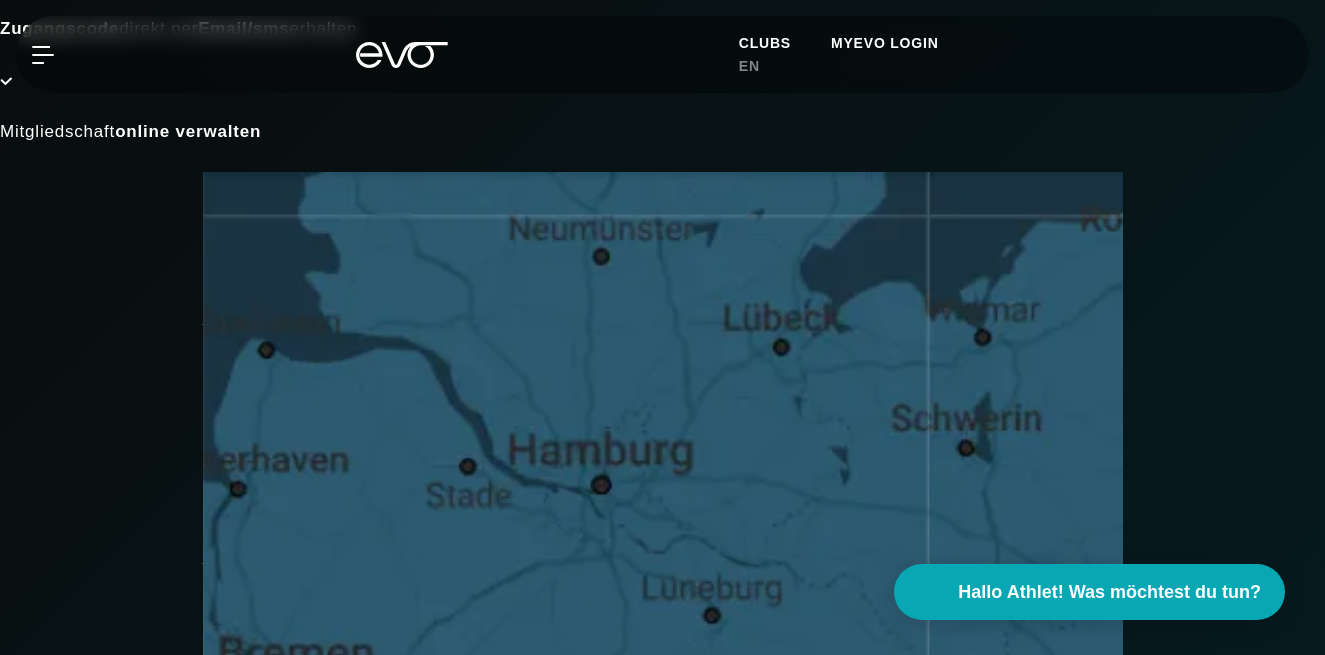 scroll, scrollTop: 397, scrollLeft: 0, axis: vertical 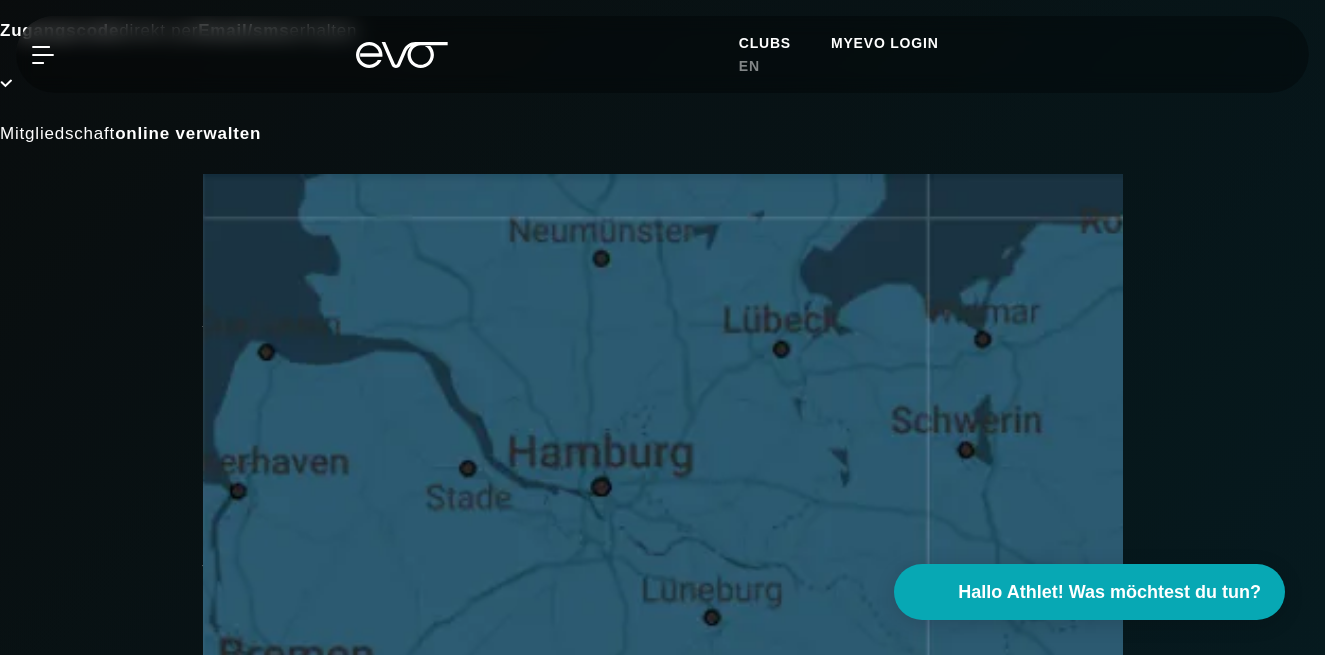 click on "[CITY] [NUMBER]" at bounding box center (663, 378) 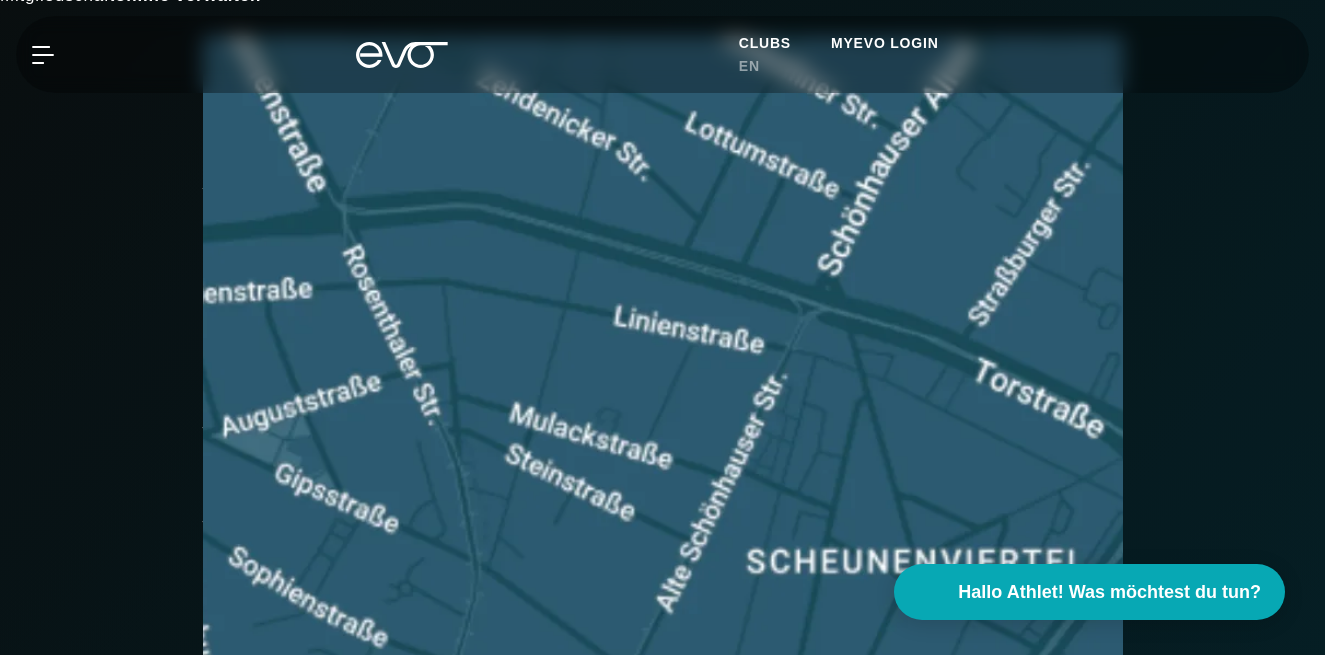 scroll, scrollTop: 532, scrollLeft: 0, axis: vertical 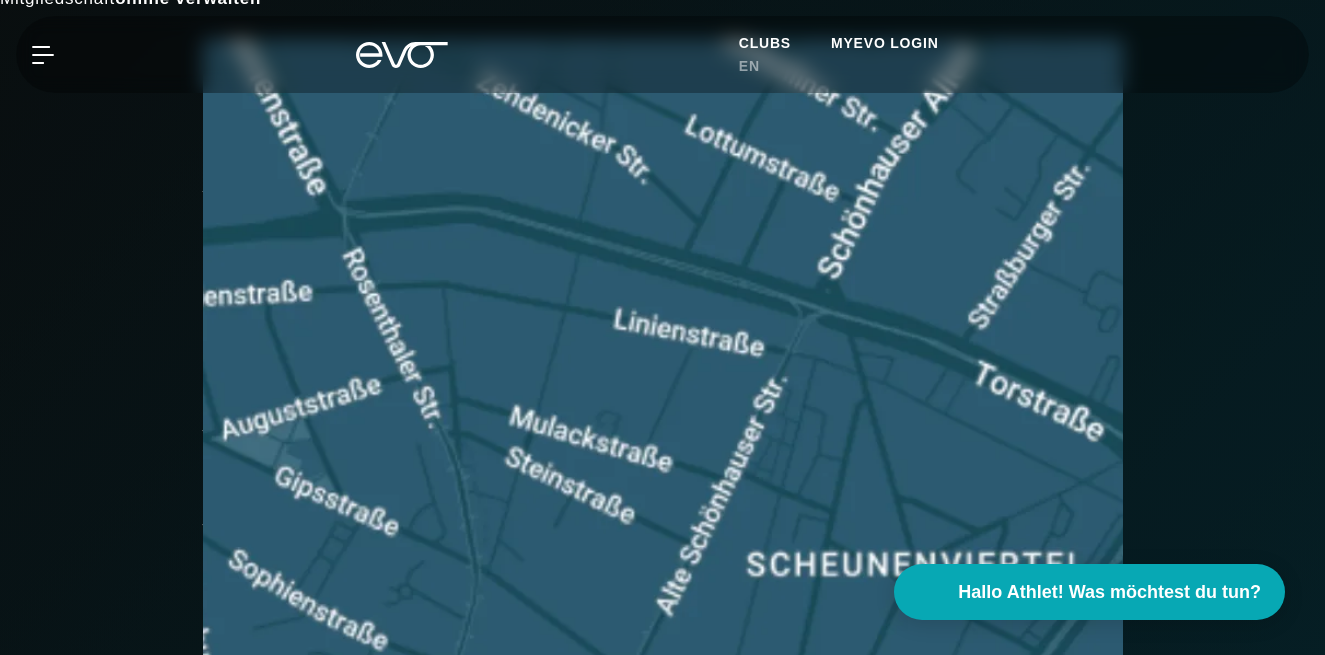 click on "[STREET] [NUMBER] [POSTAL_CODE]   [CITY]" at bounding box center (663, 706) 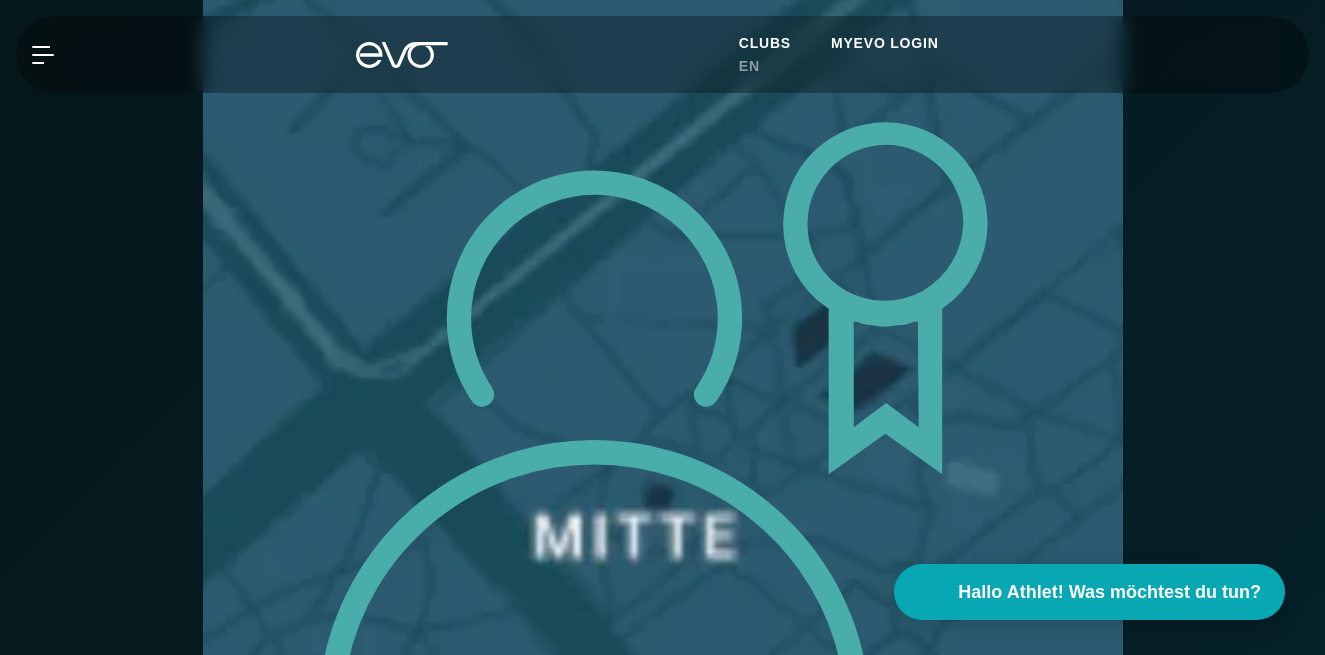 scroll, scrollTop: 3126, scrollLeft: 0, axis: vertical 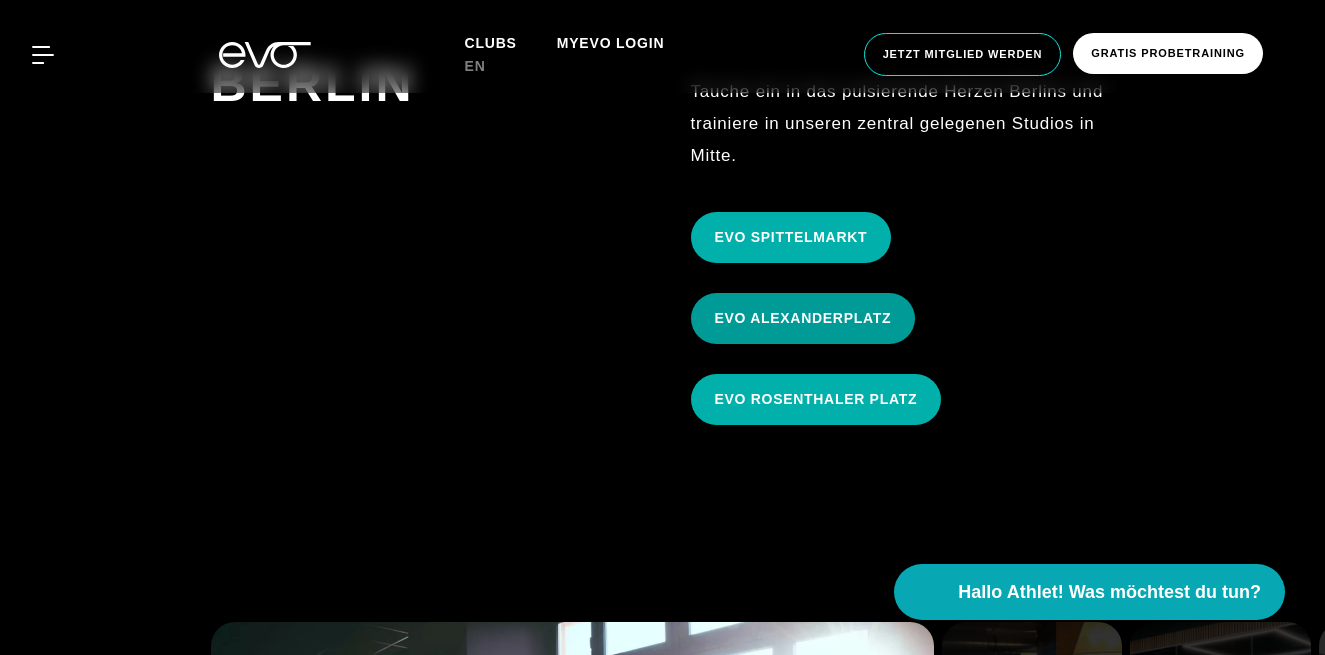 click on "EVO ALEXANDERPLATZ" at bounding box center [803, 318] 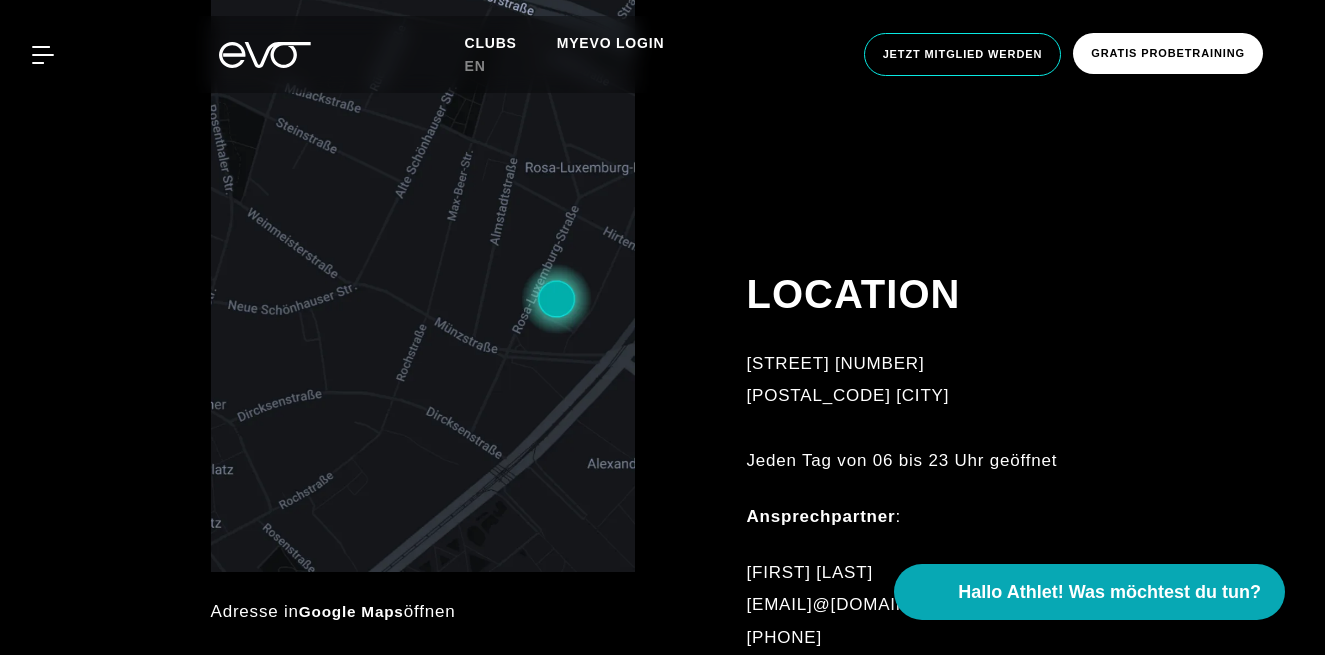 scroll, scrollTop: 0, scrollLeft: 0, axis: both 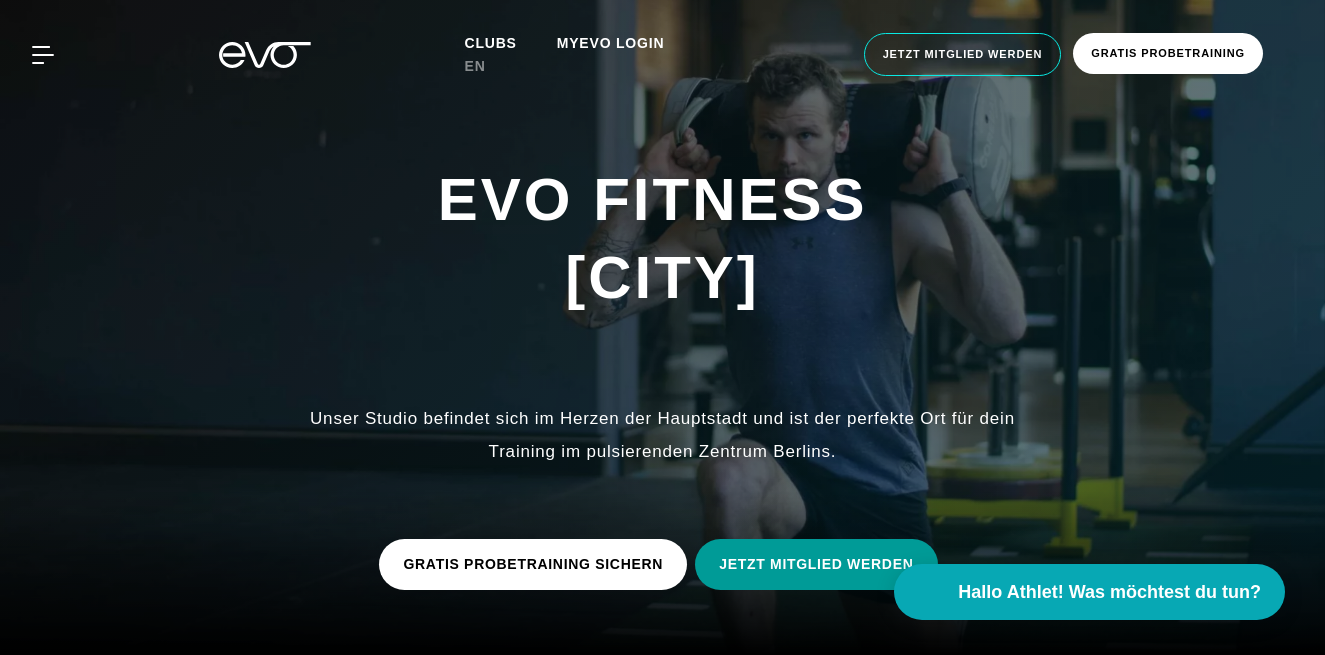 click on "JETZT MITGLIED WERDEN" at bounding box center (816, 564) 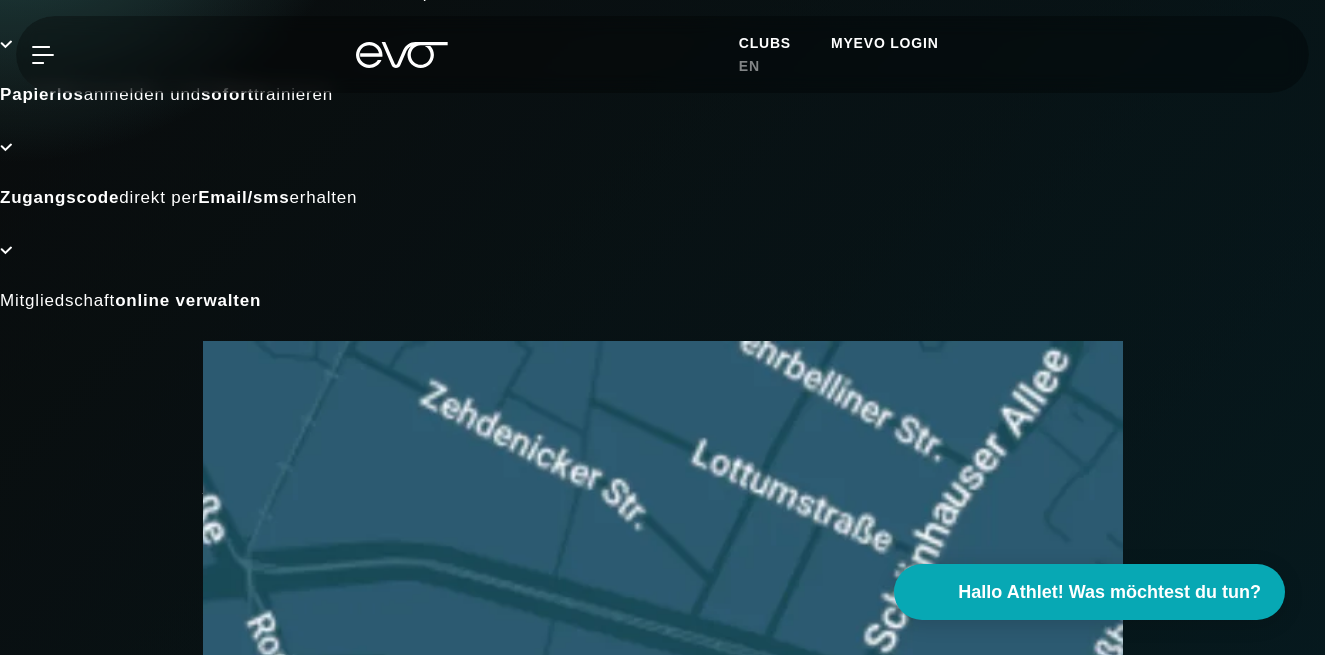 scroll, scrollTop: 225, scrollLeft: 0, axis: vertical 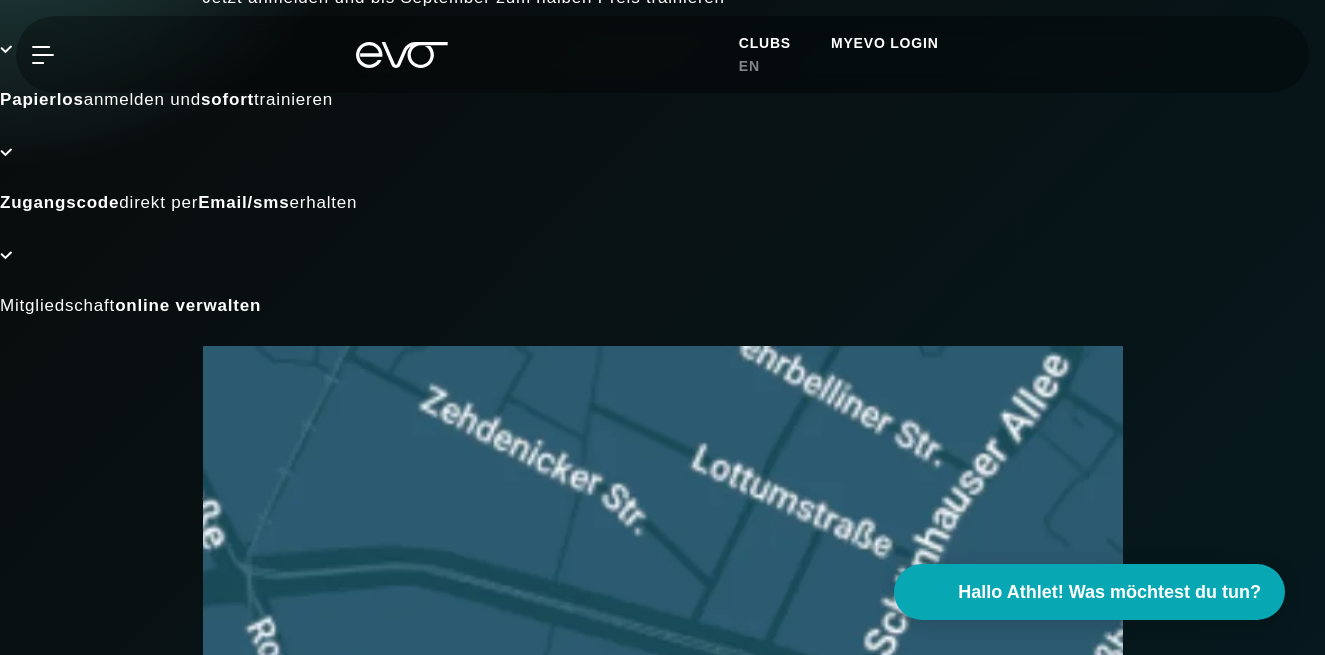 click on "[STREET] [NUMBER] [POSTAL_CODE]   [CITY]" at bounding box center [663, 923] 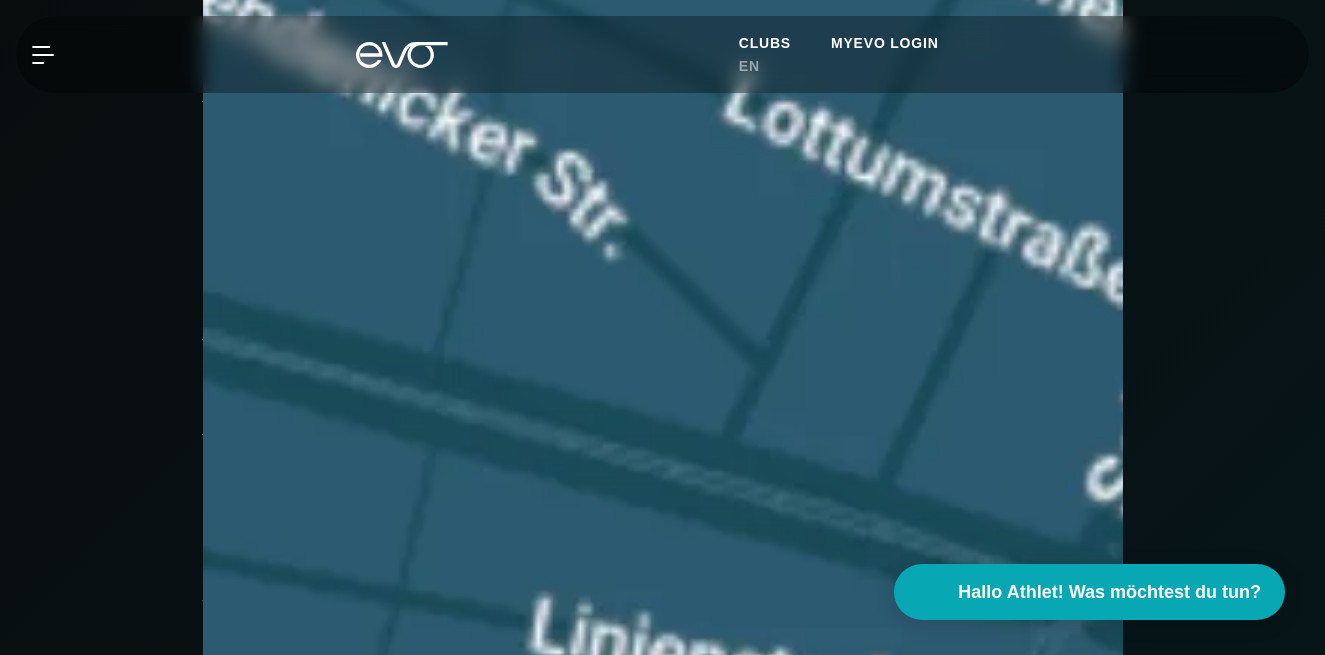 scroll, scrollTop: 691, scrollLeft: 0, axis: vertical 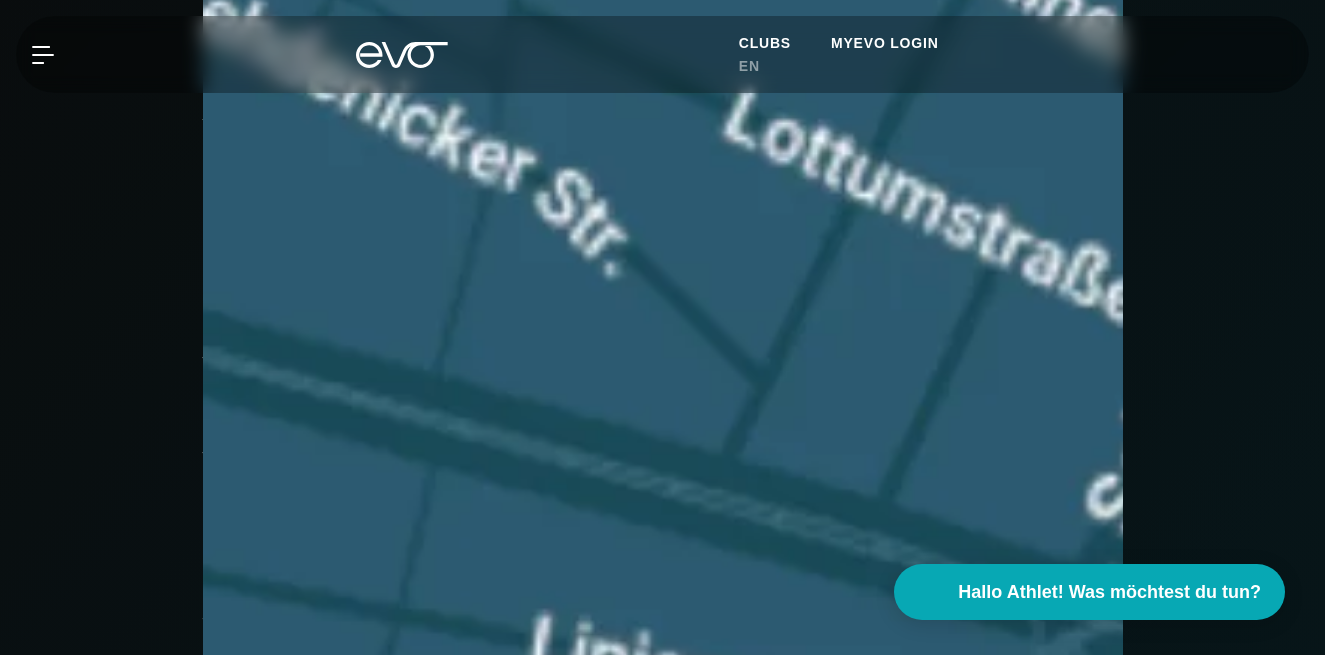 click on "Clubs" at bounding box center (765, 43) 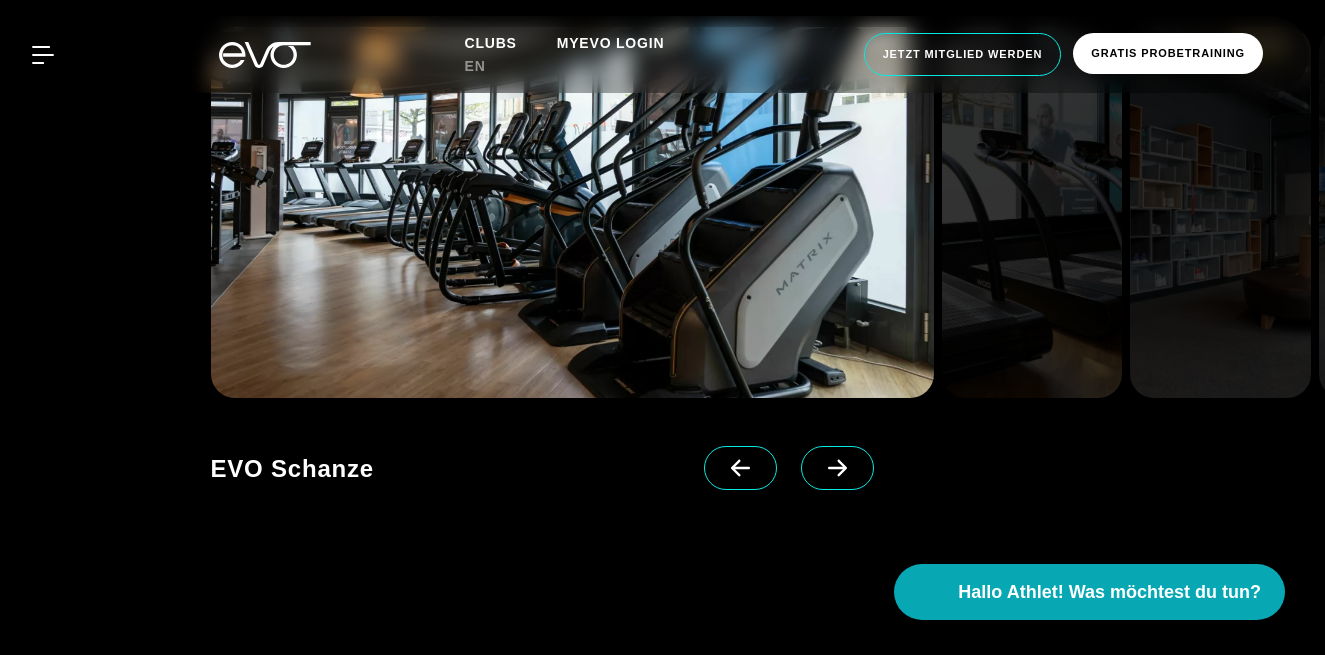 scroll, scrollTop: 1317, scrollLeft: 0, axis: vertical 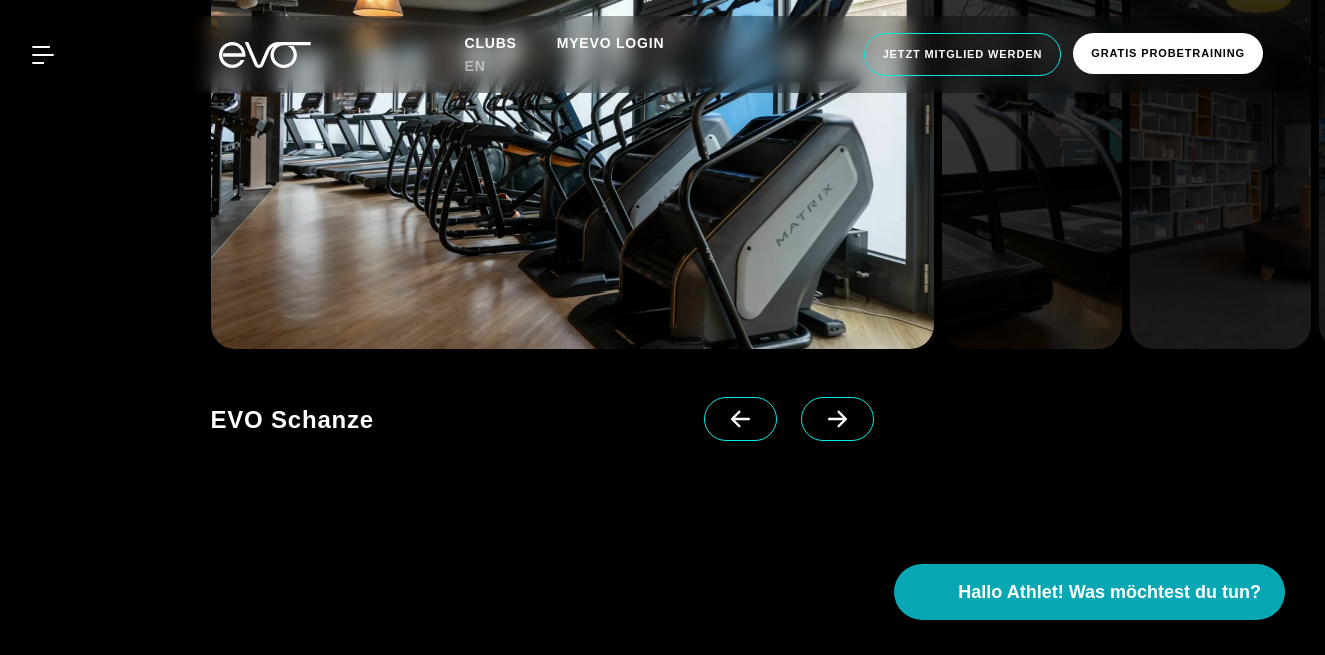click at bounding box center (841, 437) 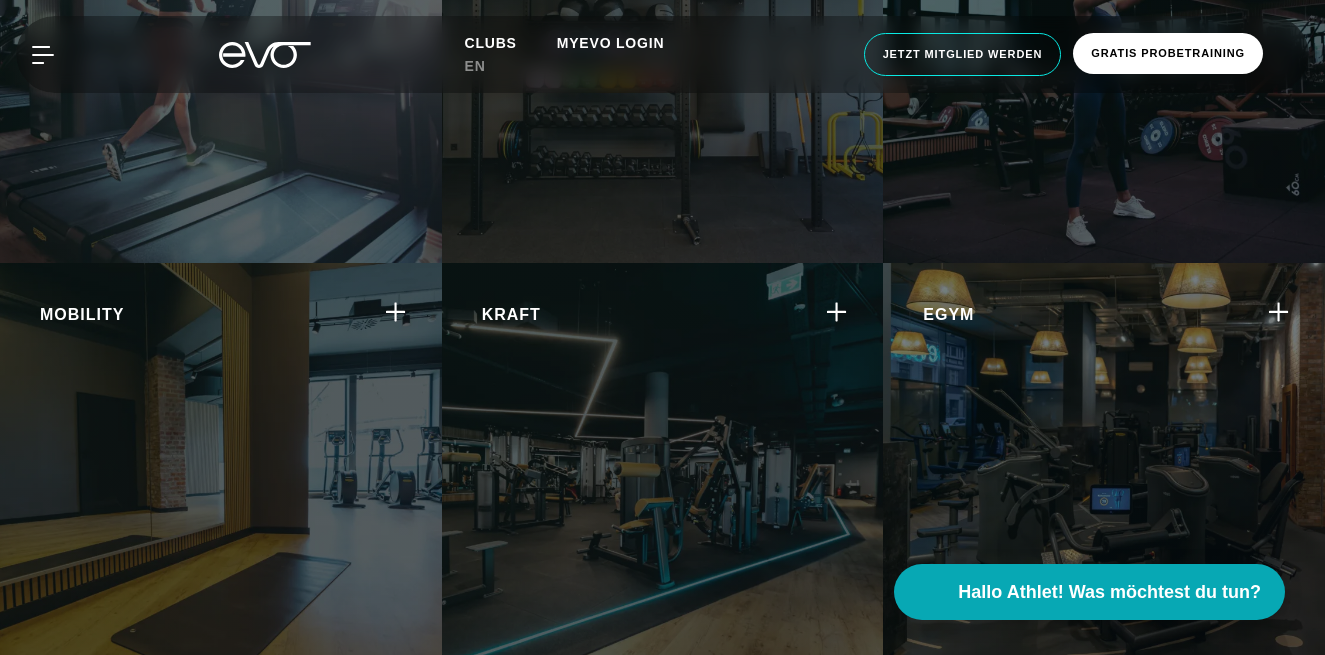 scroll, scrollTop: 5077, scrollLeft: 0, axis: vertical 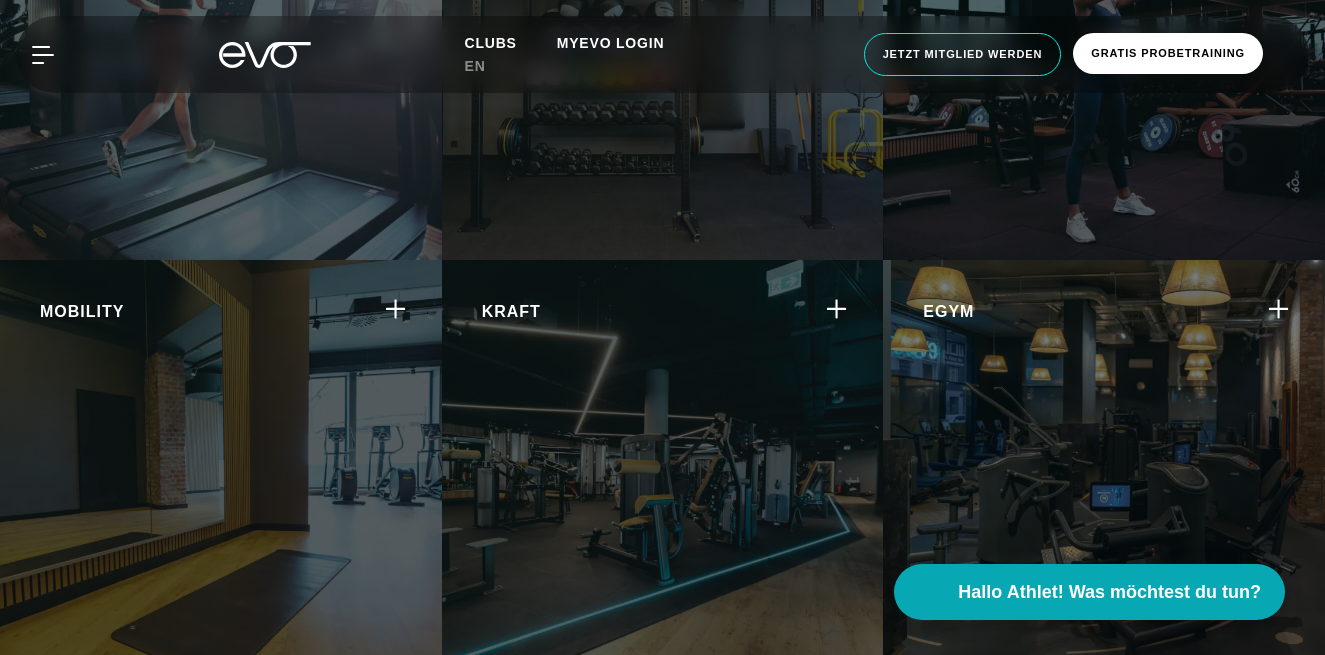 click on "Kraft Steigere deine Muskelkraft und -ausdauer mit effektiven Krafttrainingsgeräten und Übungen." at bounding box center [208, -34] 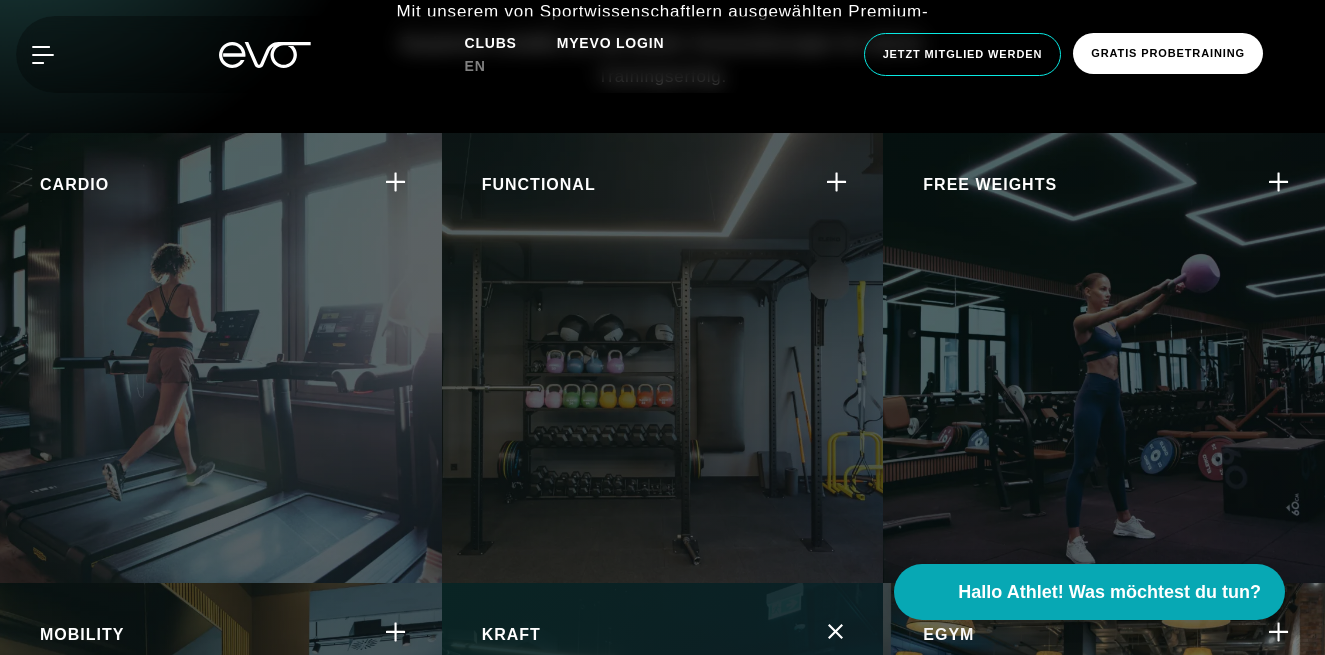 scroll, scrollTop: 4753, scrollLeft: 0, axis: vertical 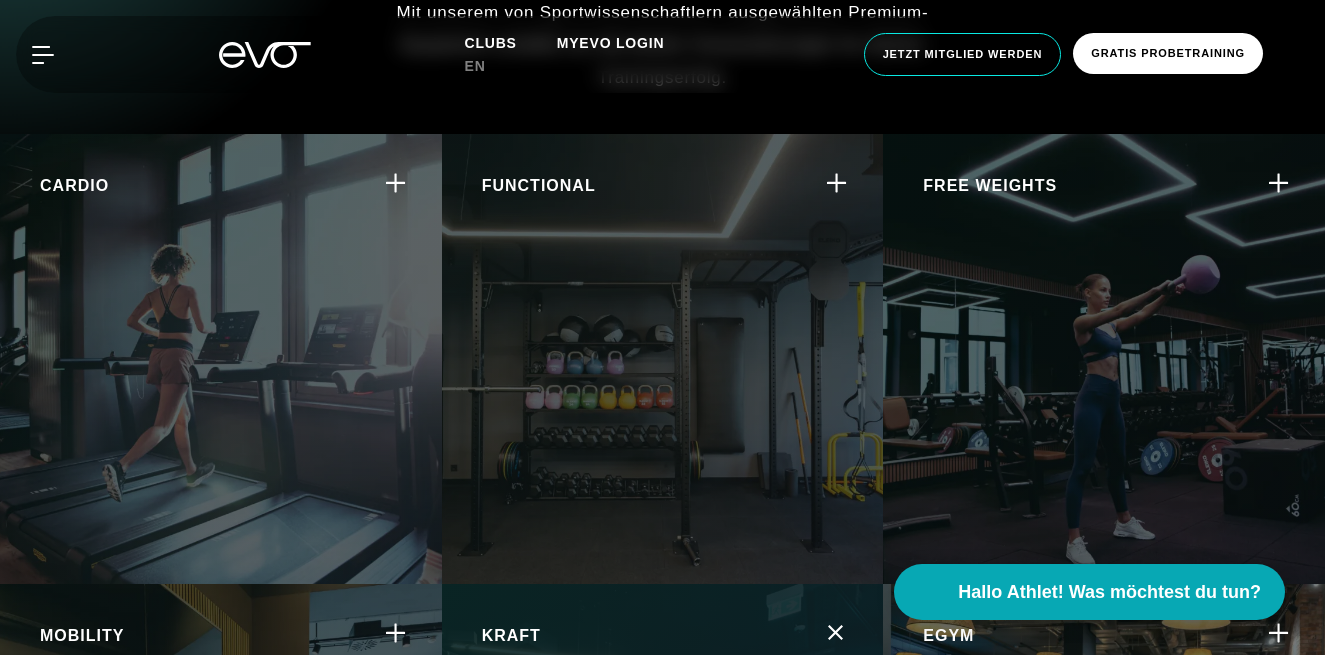 click on "Functional Trainiere alltagsnahe Bewegungen und verbessere deine Körperbeherrschung, Koordination und Flexibilität." at bounding box center (221, 359) 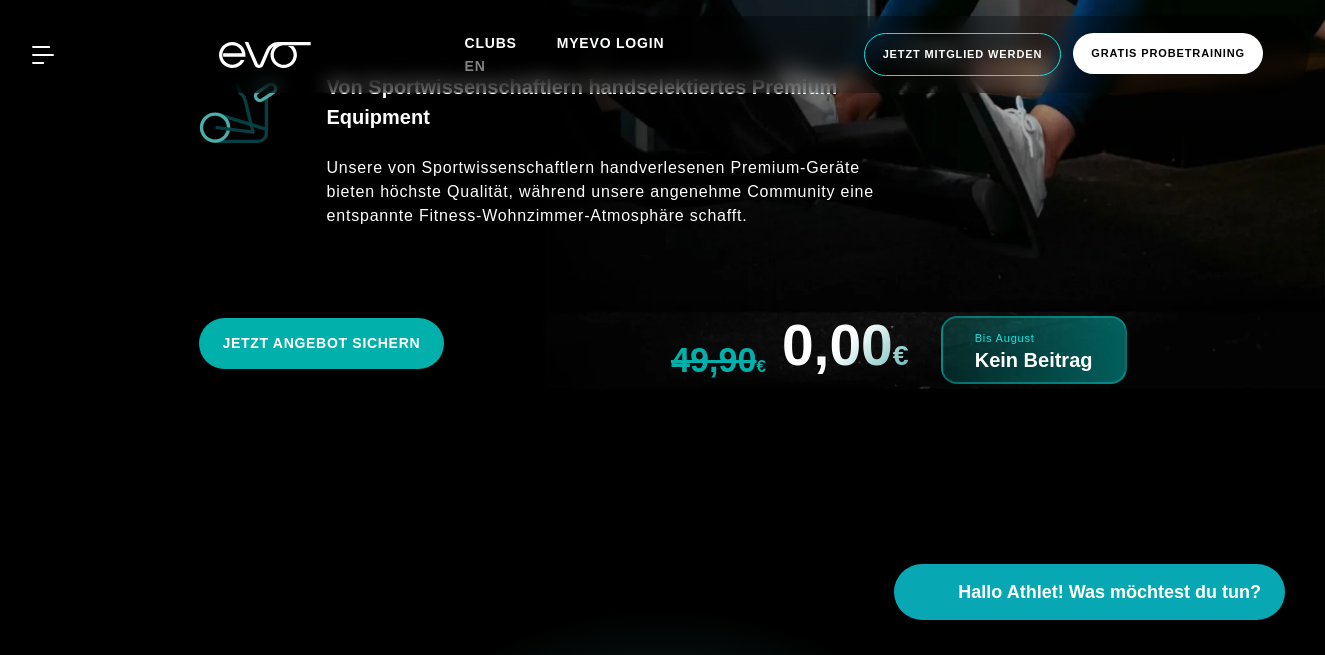 scroll, scrollTop: 7062, scrollLeft: 0, axis: vertical 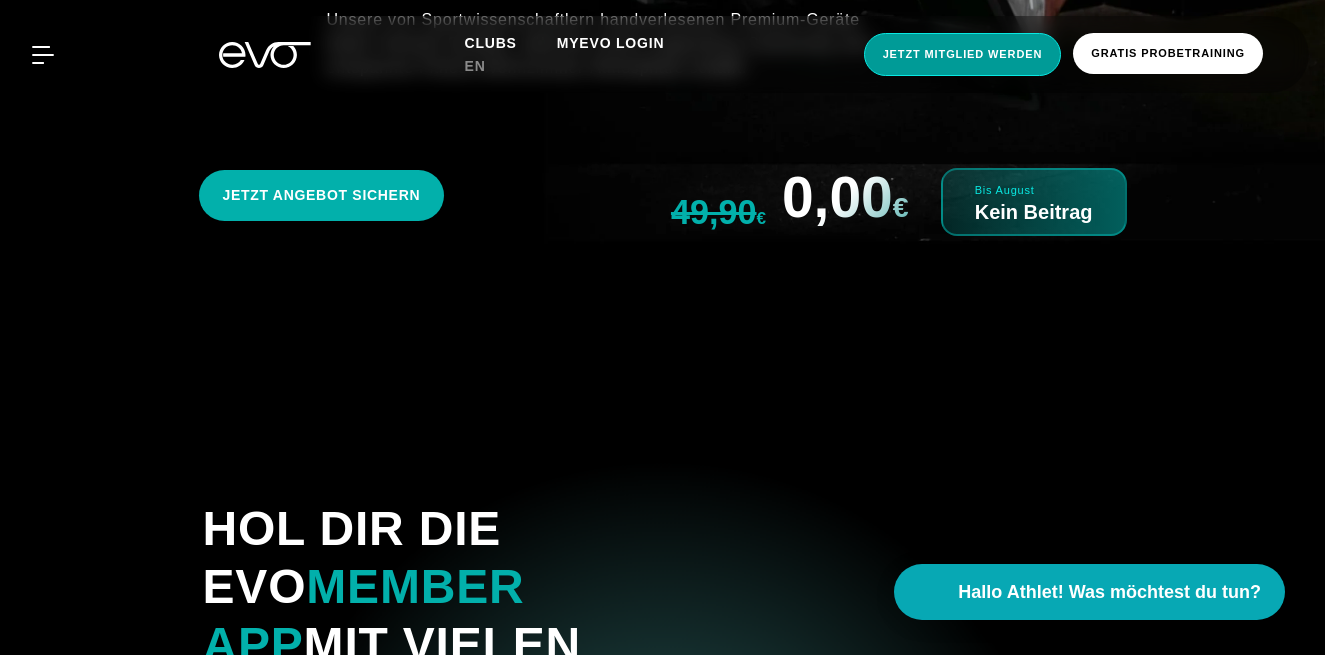 click on "Jetzt Mitglied werden" at bounding box center (963, 54) 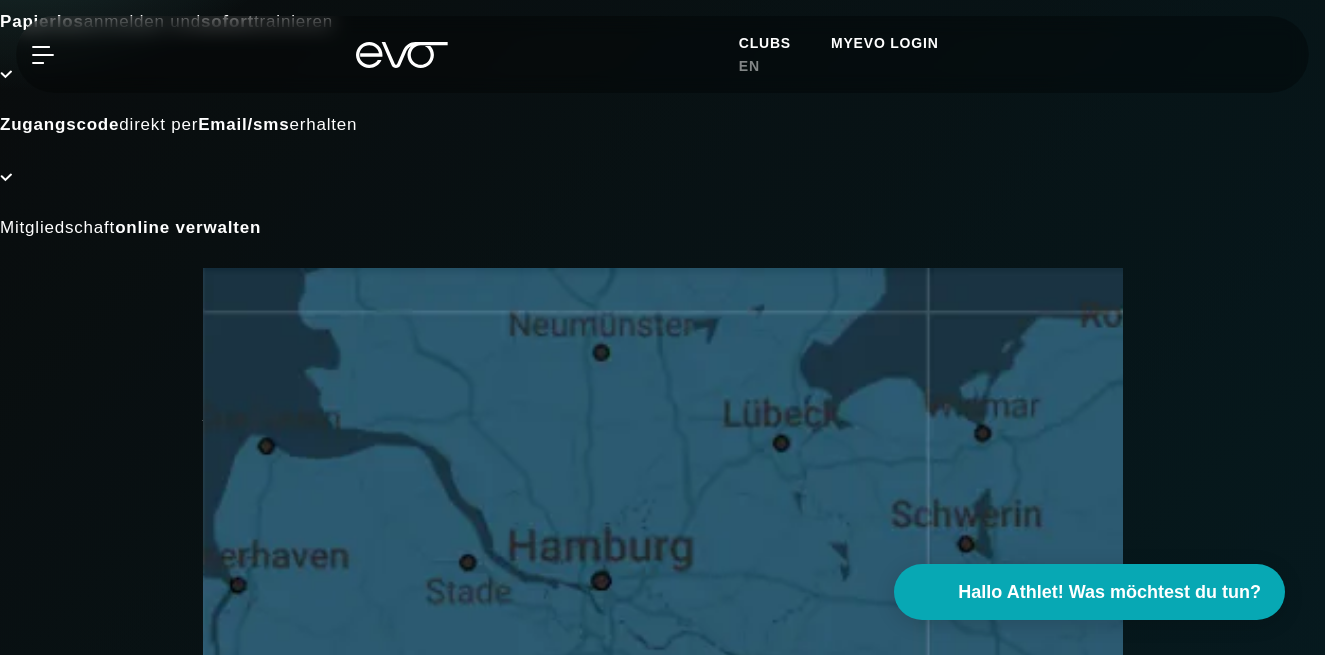 scroll, scrollTop: 302, scrollLeft: 0, axis: vertical 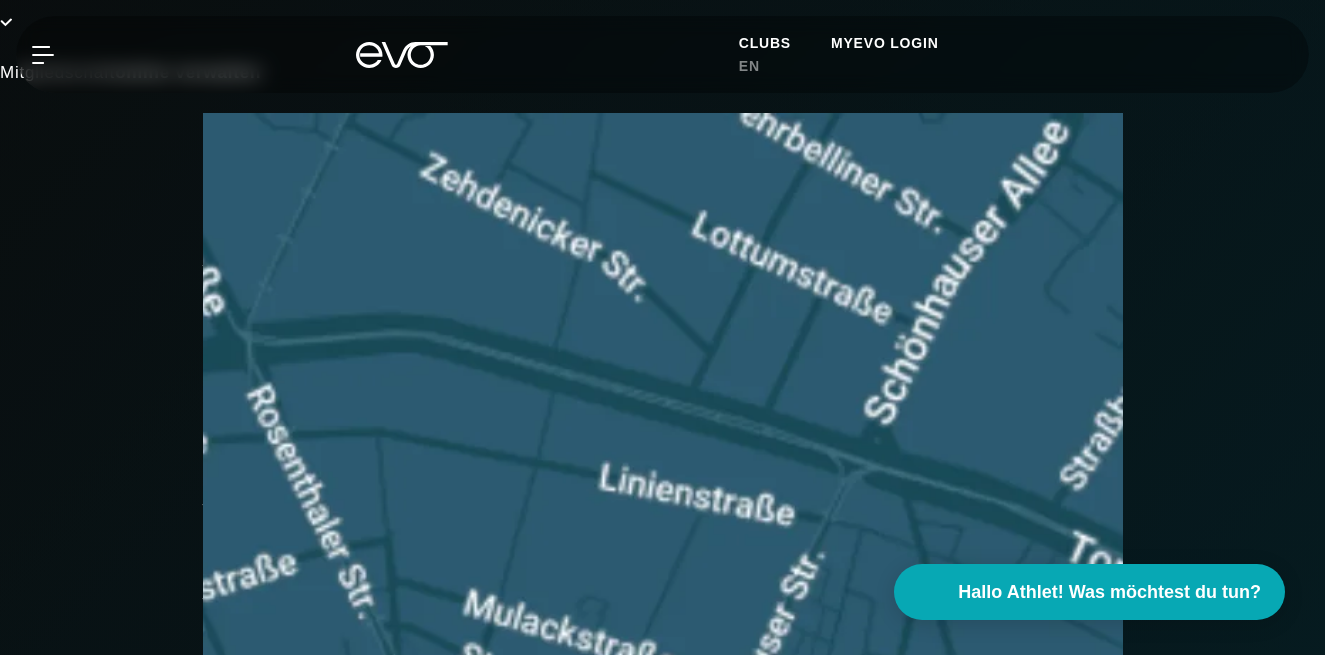 click on "[CITY] [LOCATION] [STREET] [NUMBER] [POSTAL_CODE]   [CITY]" at bounding box center [663, 680] 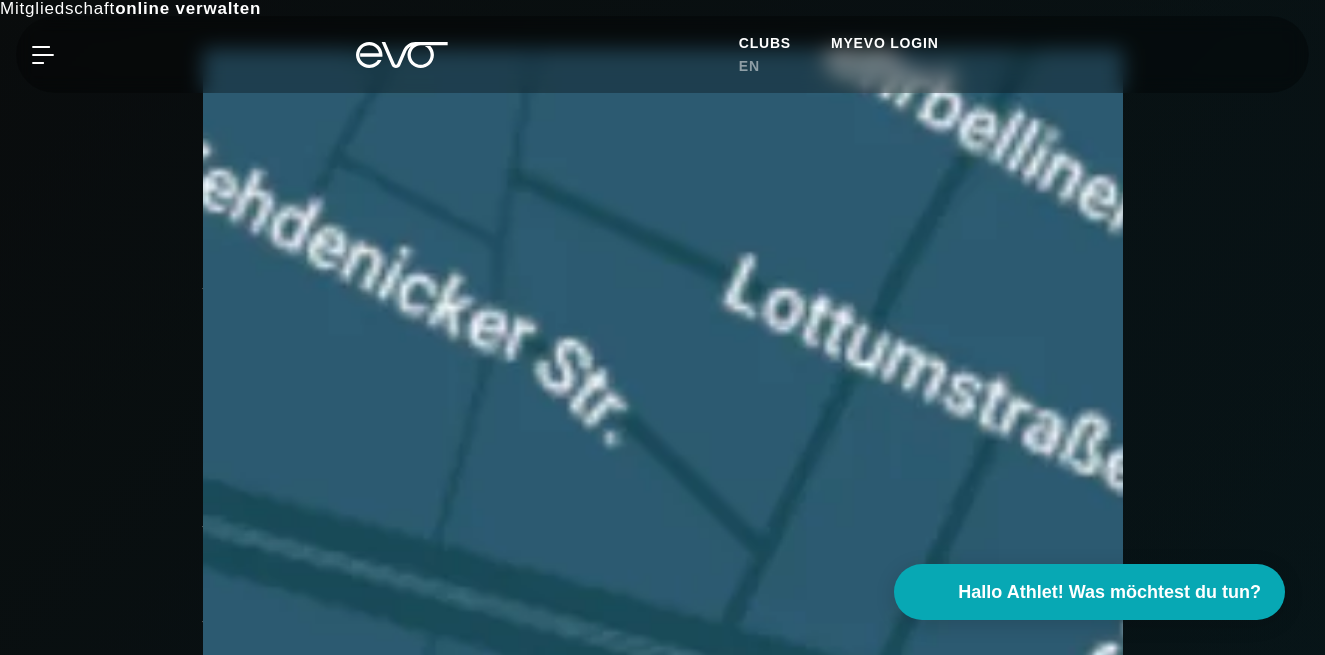 scroll, scrollTop: 633, scrollLeft: 0, axis: vertical 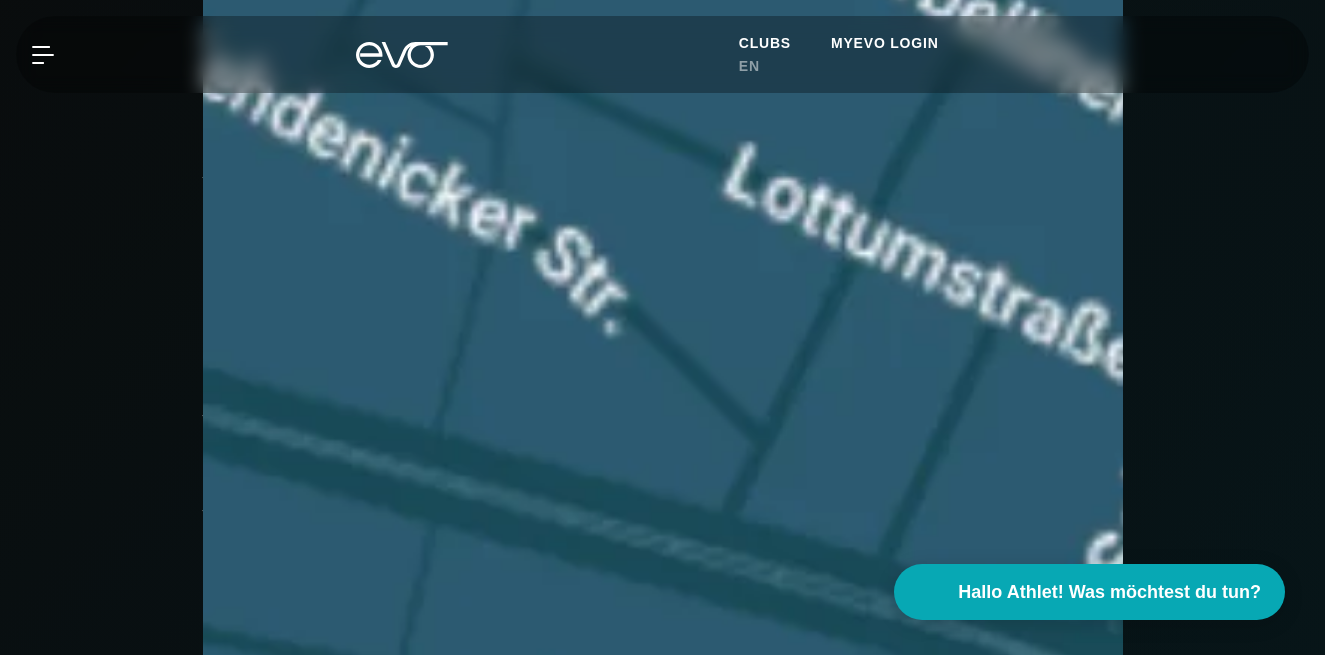 click at bounding box center [203, 2065] 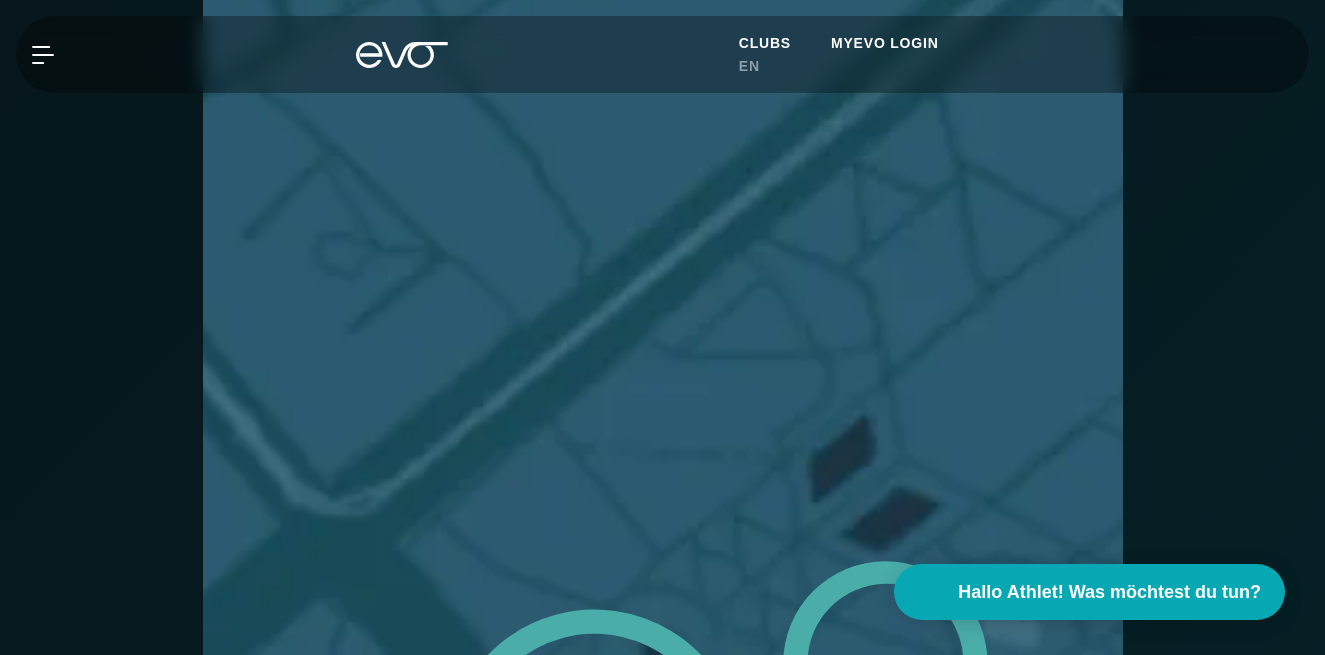 scroll, scrollTop: 3687, scrollLeft: 0, axis: vertical 